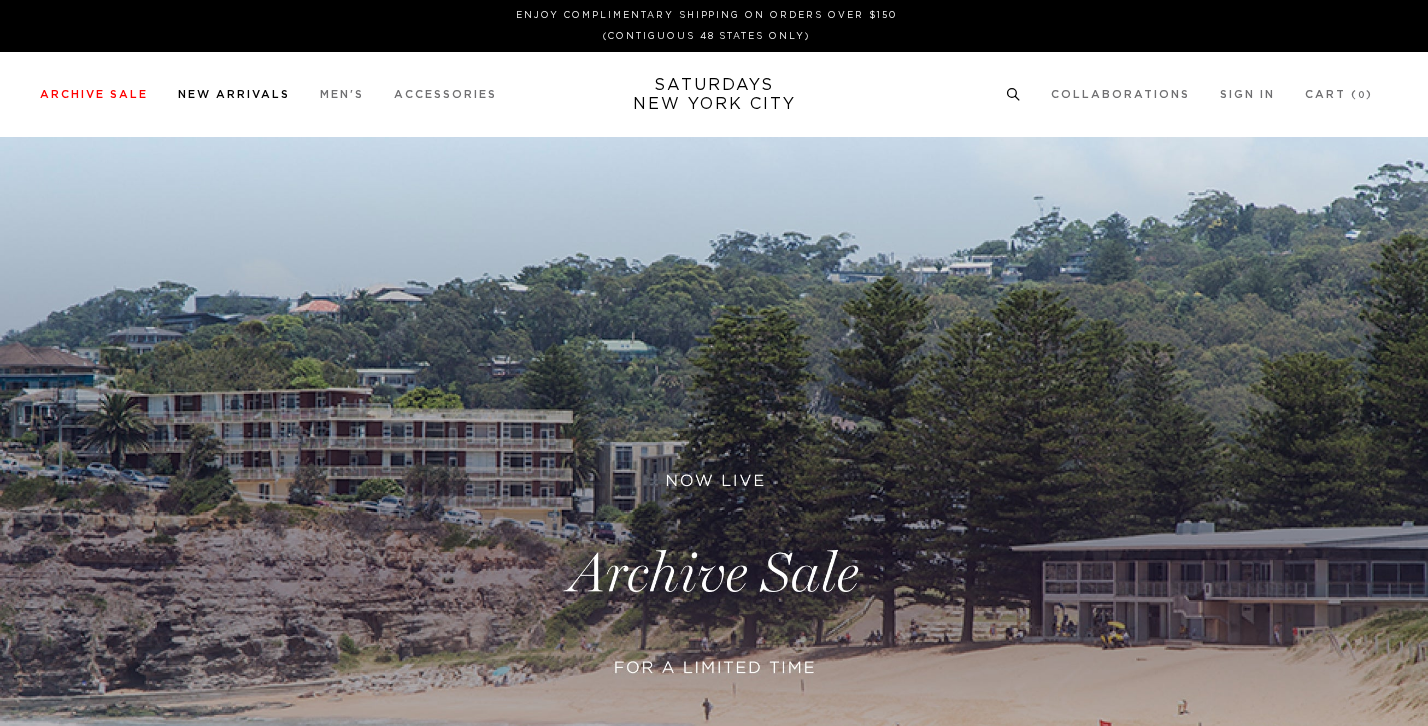 scroll, scrollTop: 0, scrollLeft: 0, axis: both 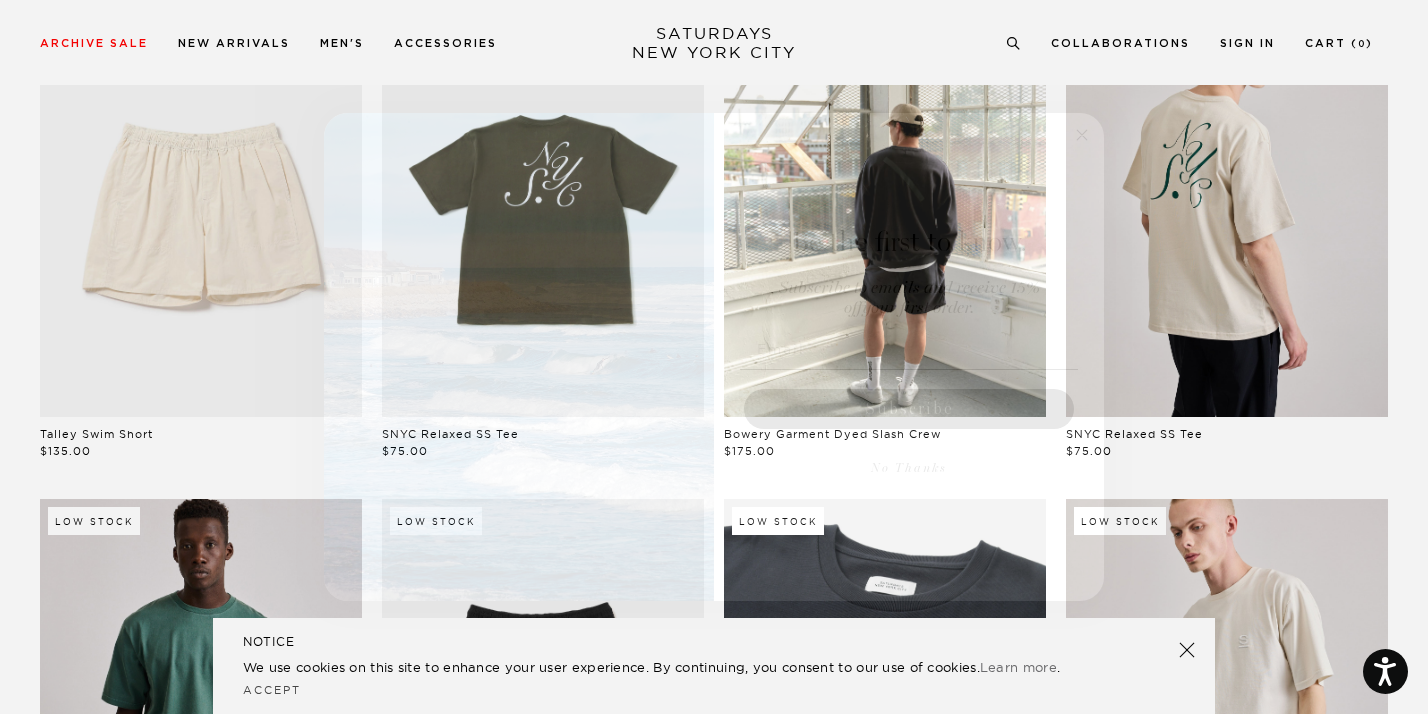 click on "Be the first to know. Subscribe to emails and receive 15%
off  your first order. Subscribe No Thanks Submit" at bounding box center (714, 357) 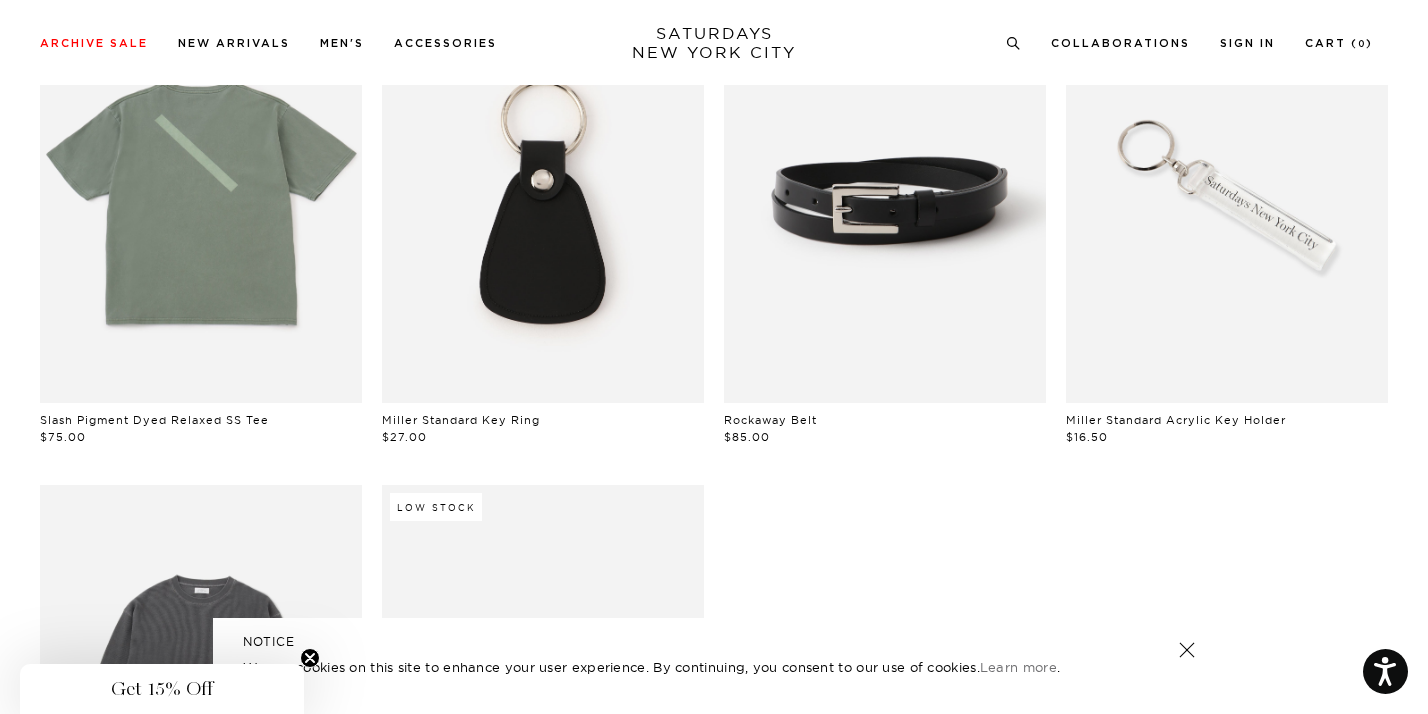 scroll, scrollTop: 2000, scrollLeft: 0, axis: vertical 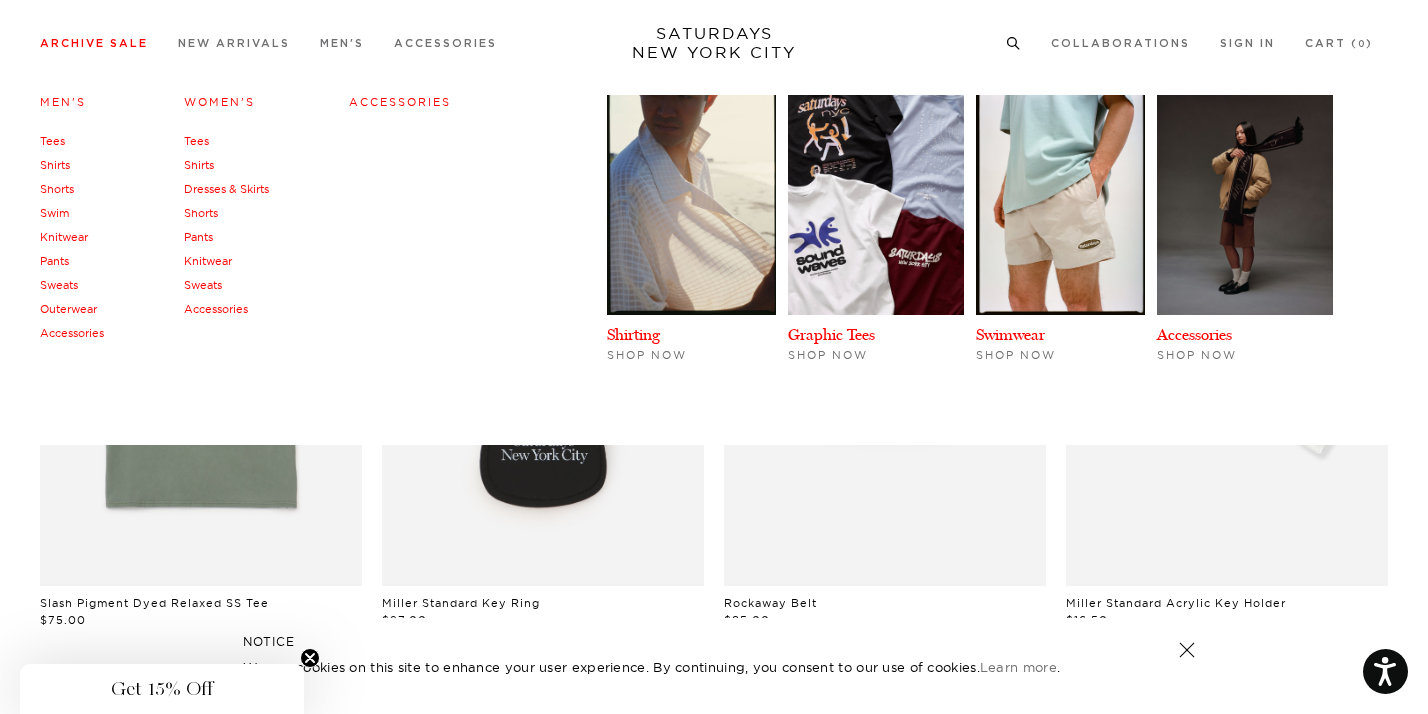 click on "Archive Sale" at bounding box center (94, 43) 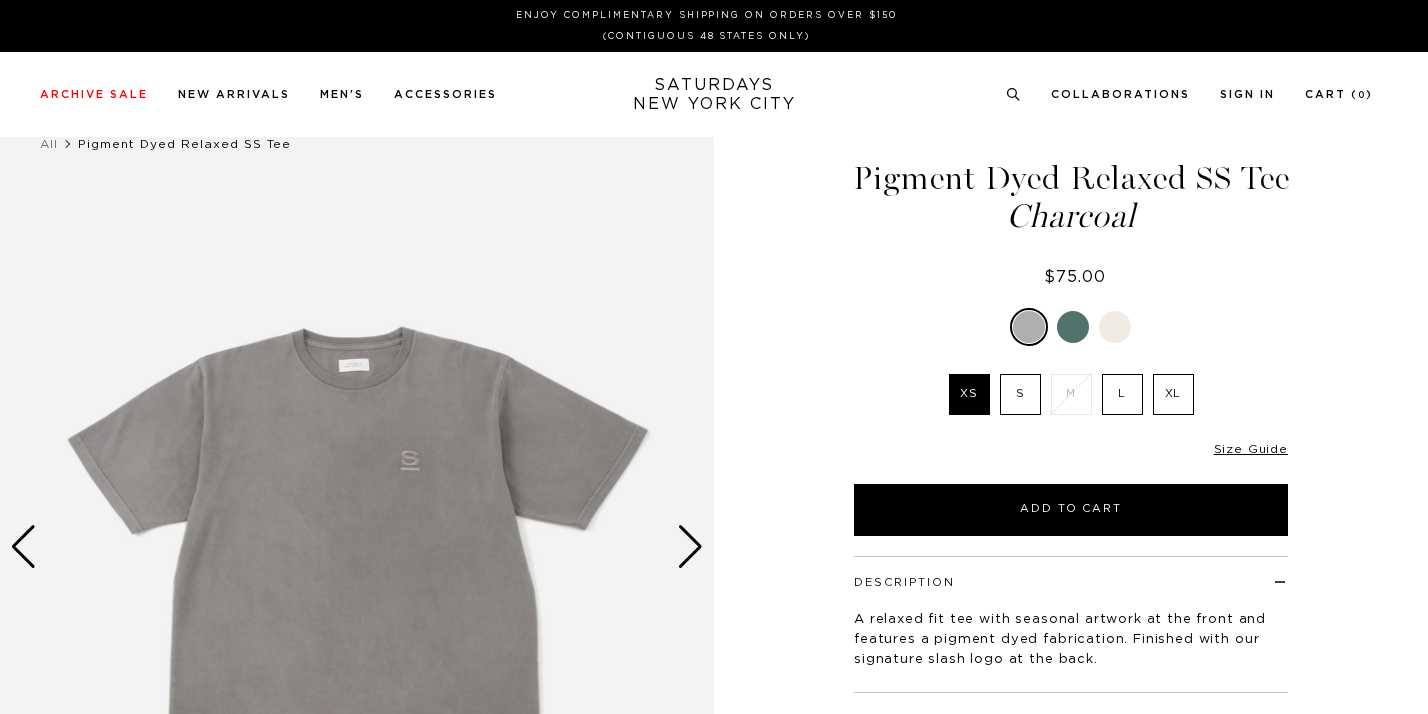 scroll, scrollTop: 0, scrollLeft: 0, axis: both 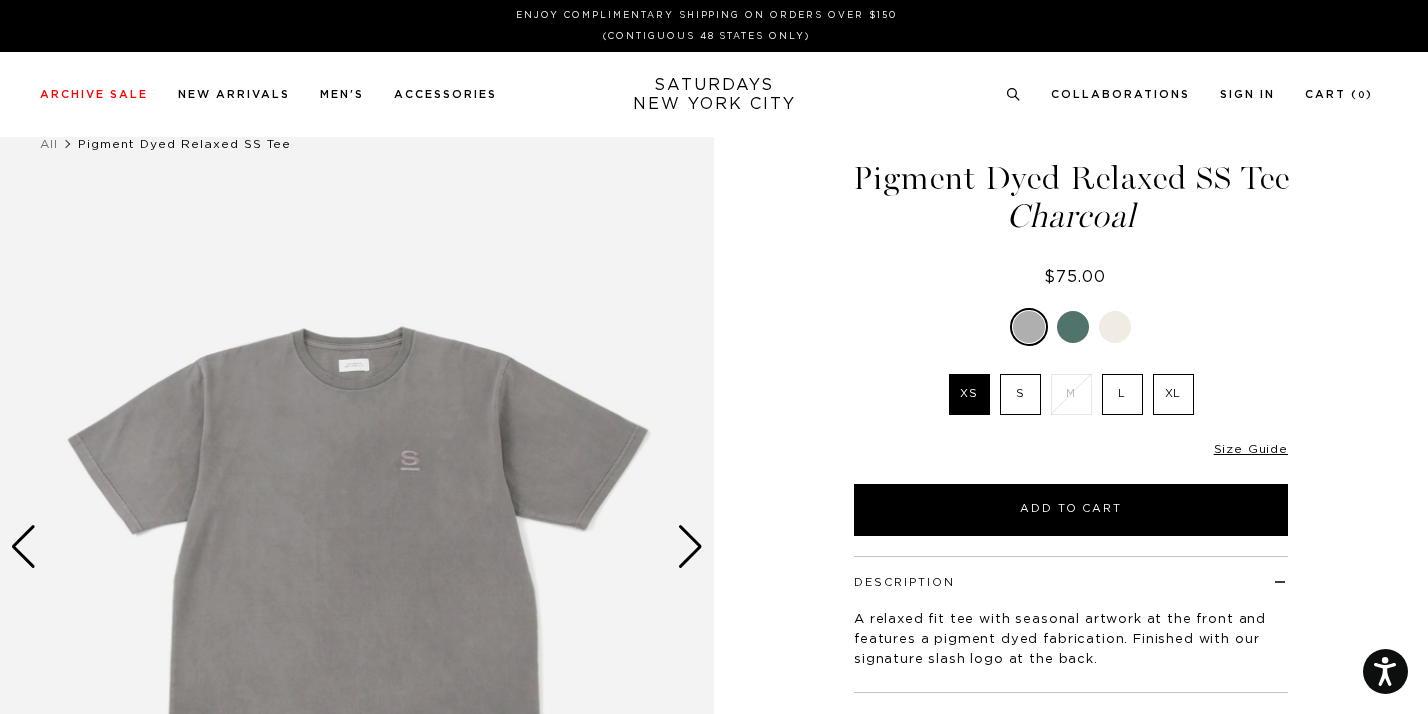 click at bounding box center [690, 547] 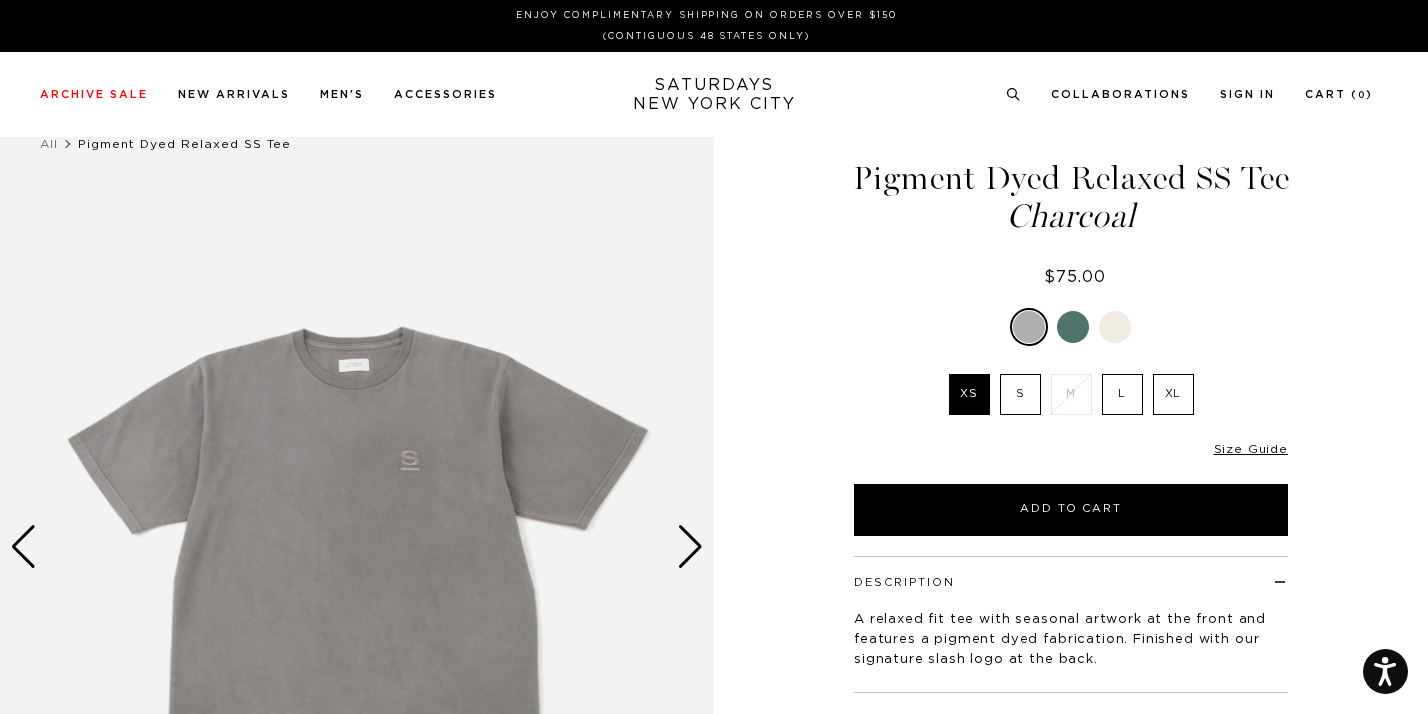 click at bounding box center (357, 547) 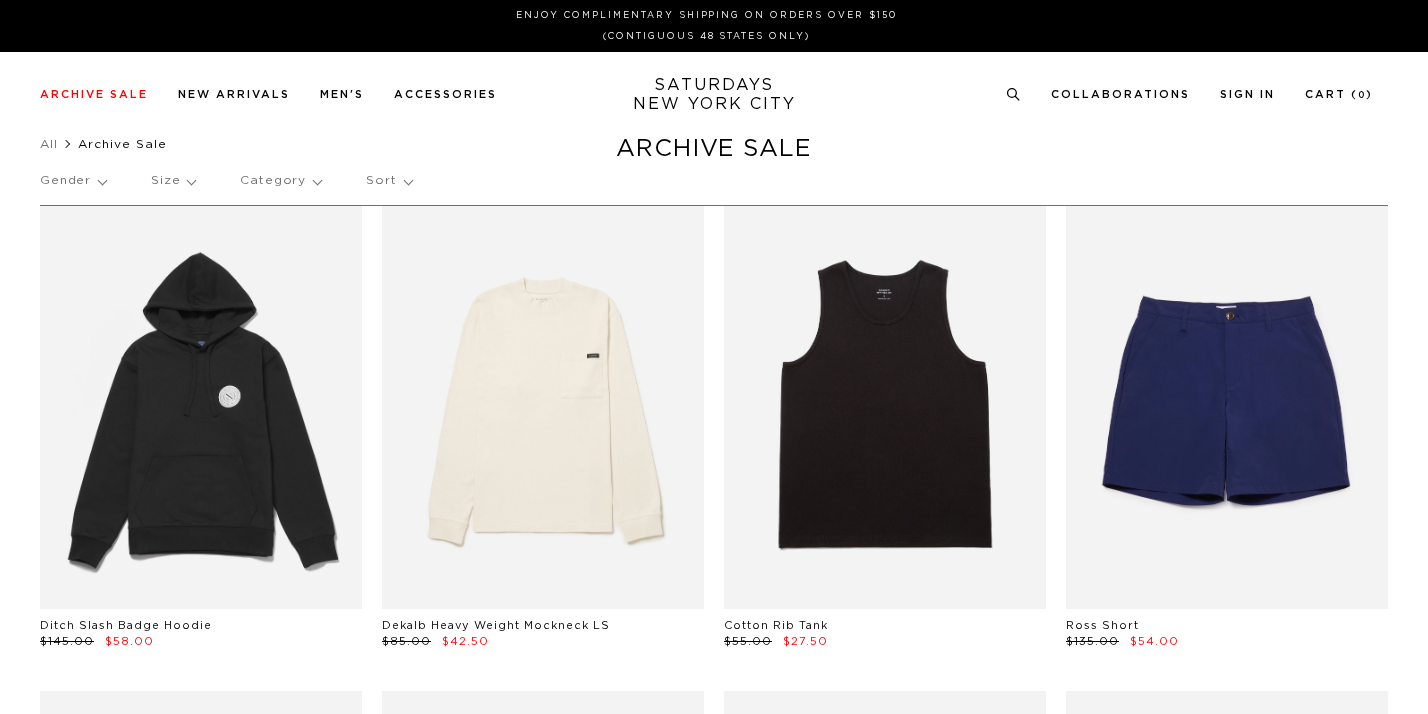 scroll, scrollTop: 0, scrollLeft: 0, axis: both 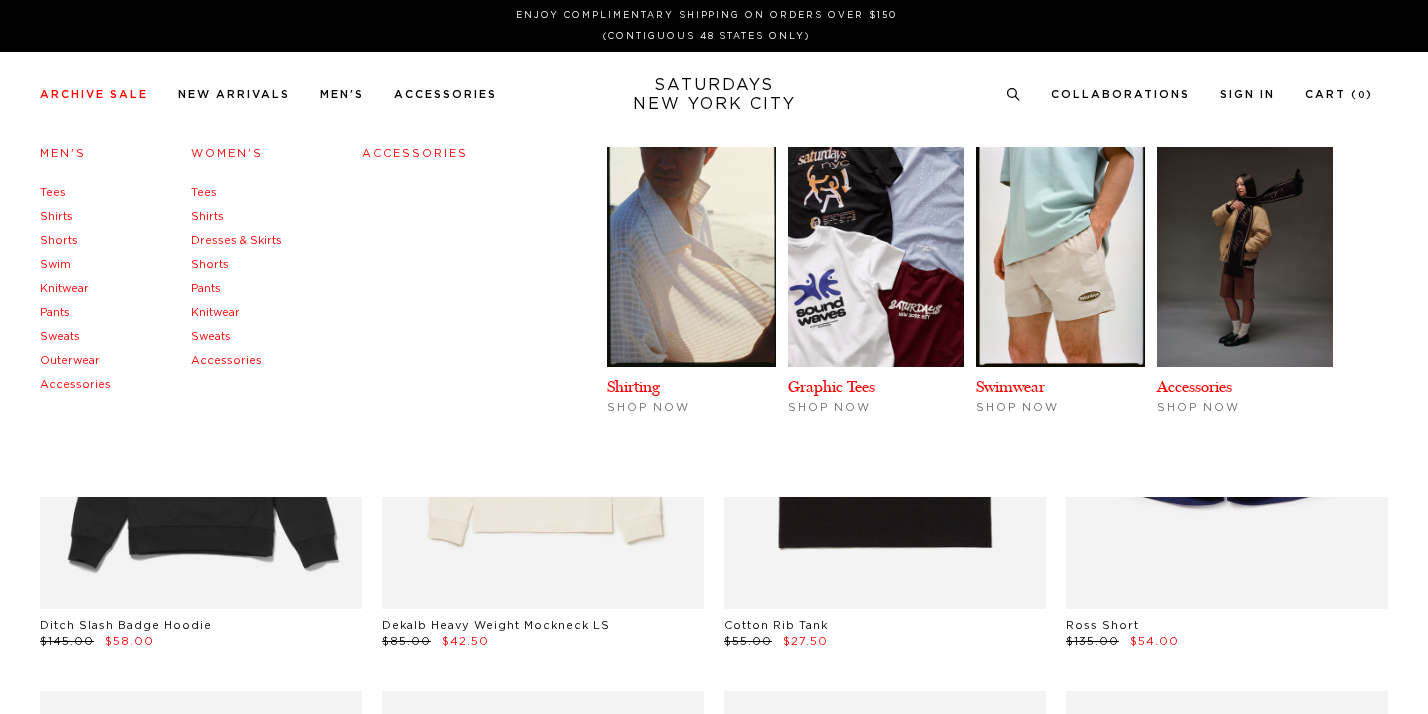 click on "Men's" at bounding box center [63, 153] 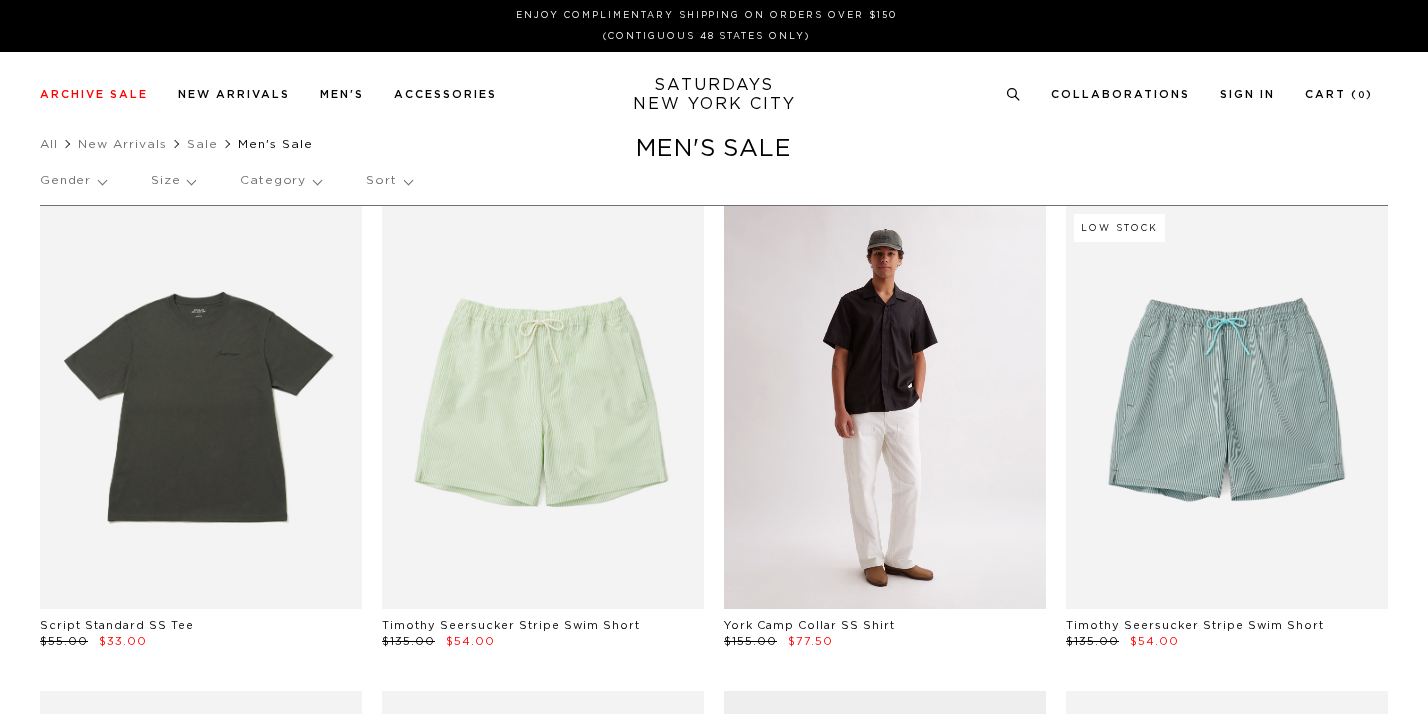 scroll, scrollTop: 0, scrollLeft: 0, axis: both 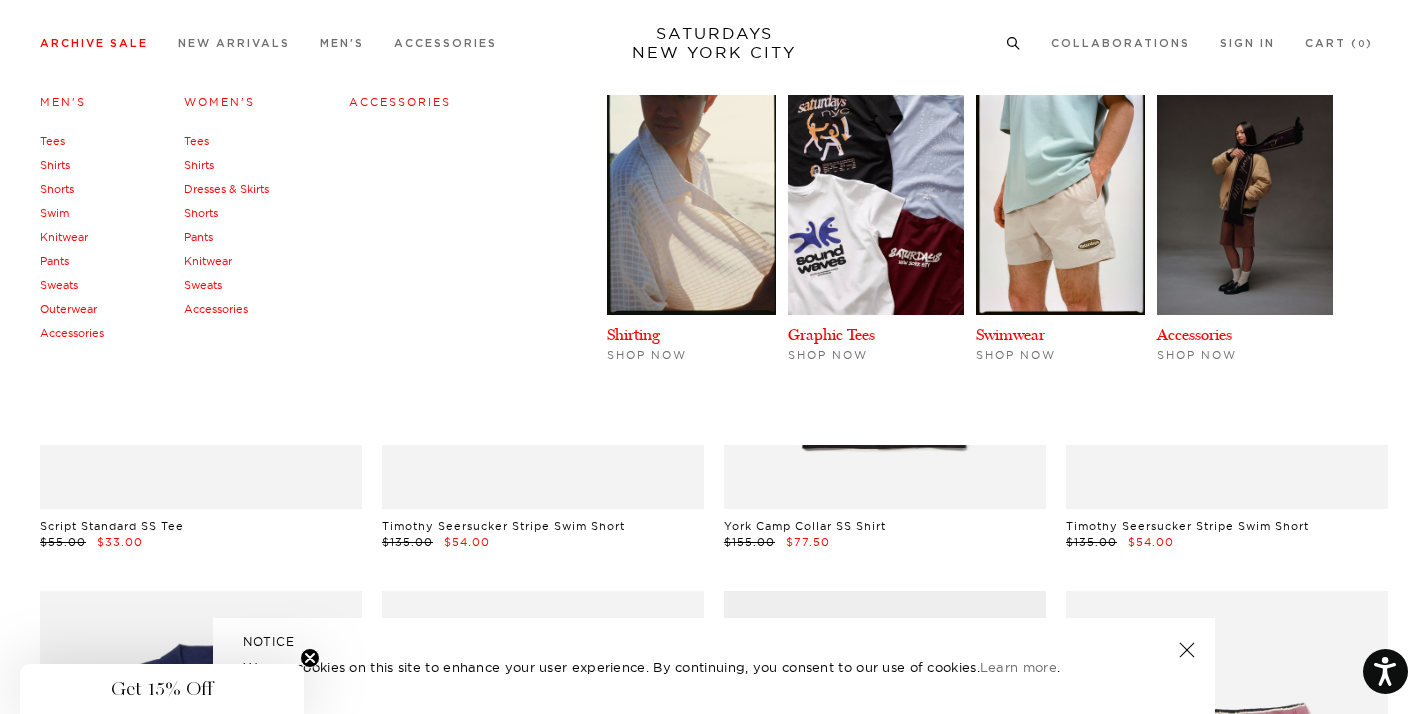 click on "Tees" at bounding box center (52, 141) 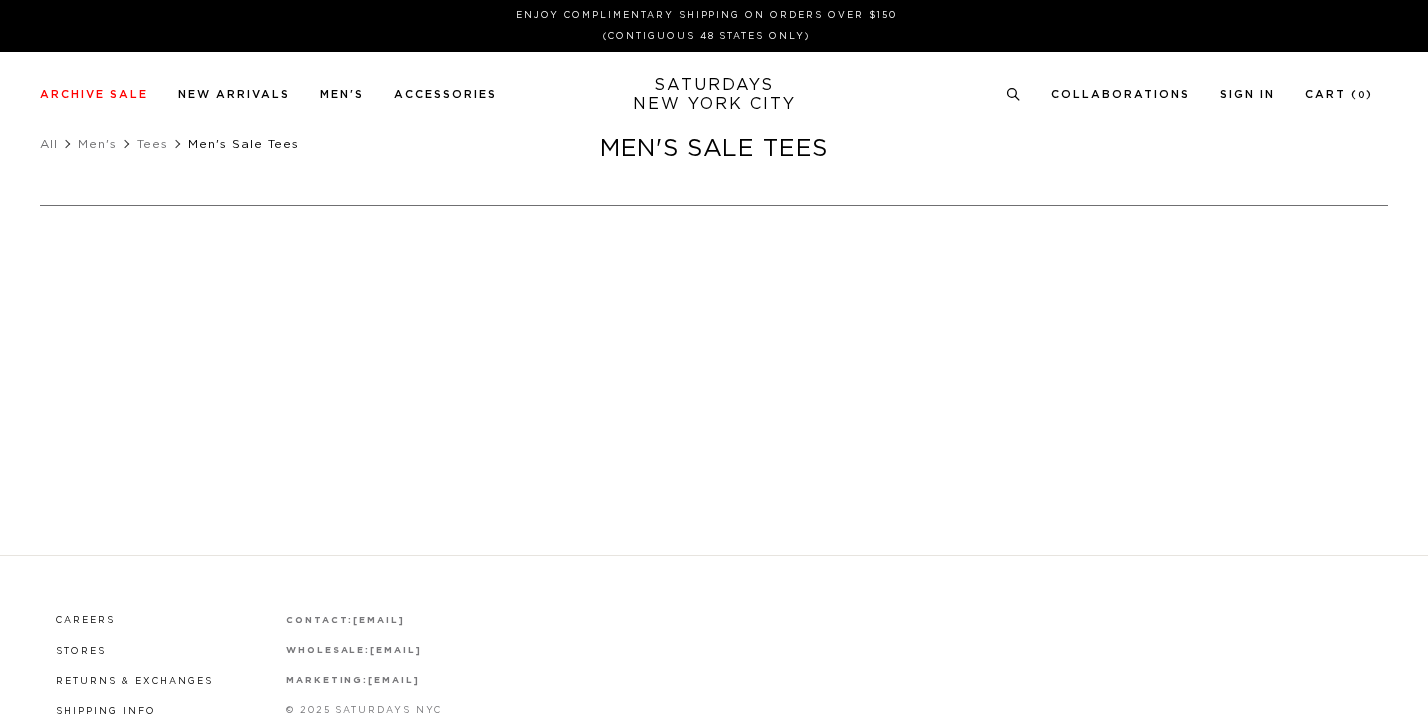 scroll, scrollTop: 0, scrollLeft: 0, axis: both 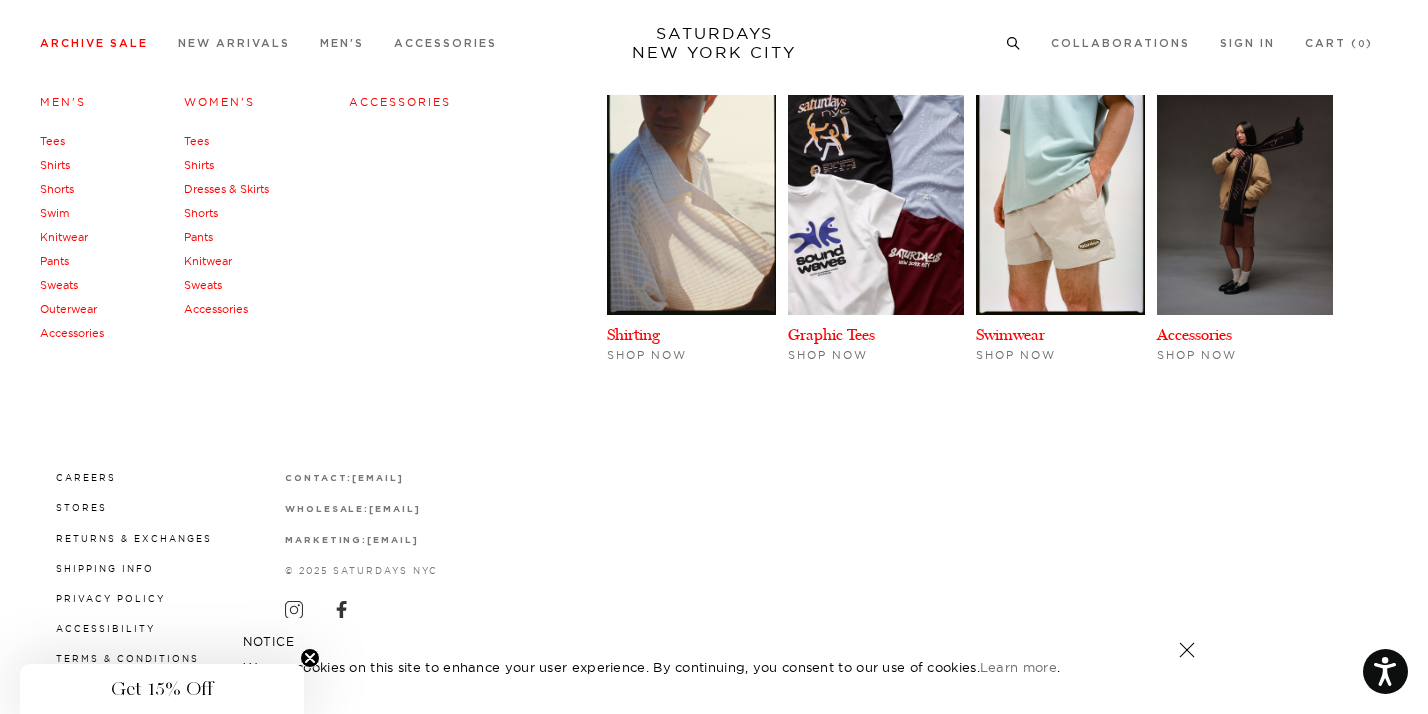click on "Knitwear" at bounding box center (64, 237) 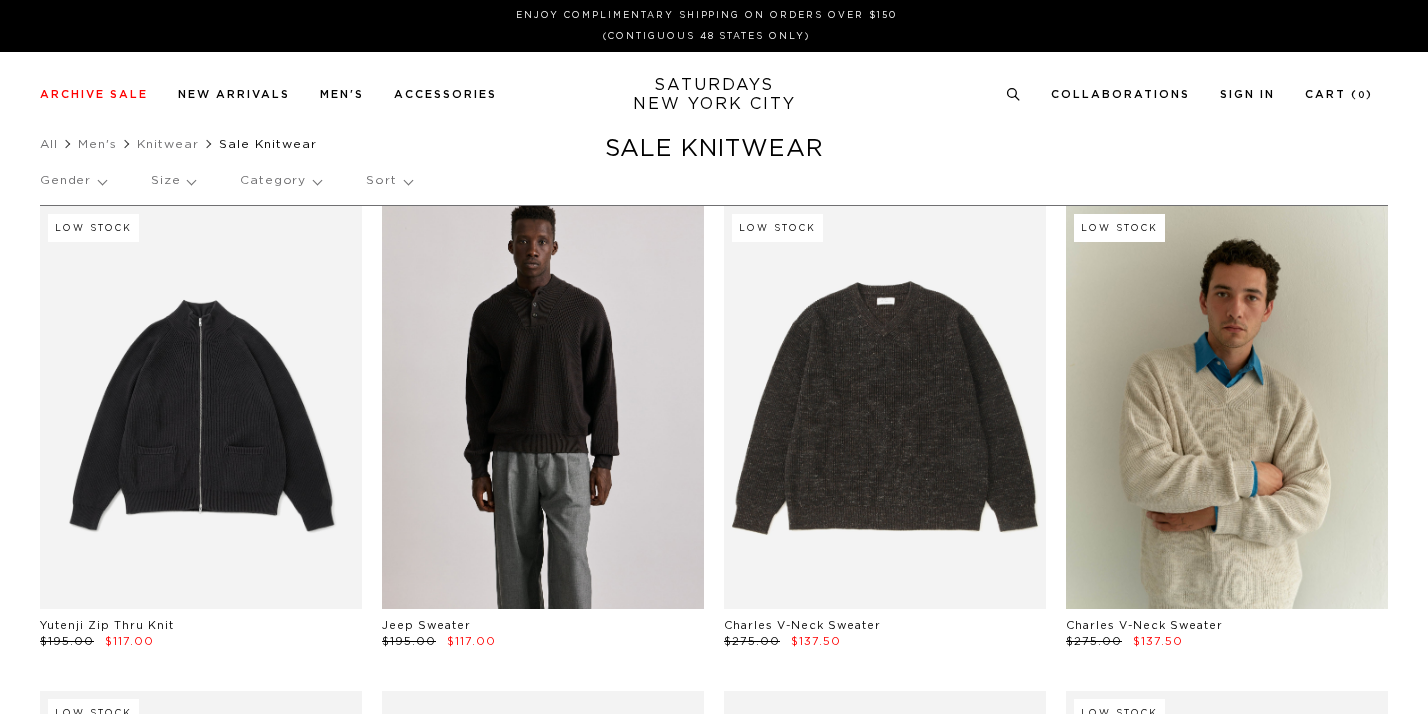 scroll, scrollTop: 0, scrollLeft: 0, axis: both 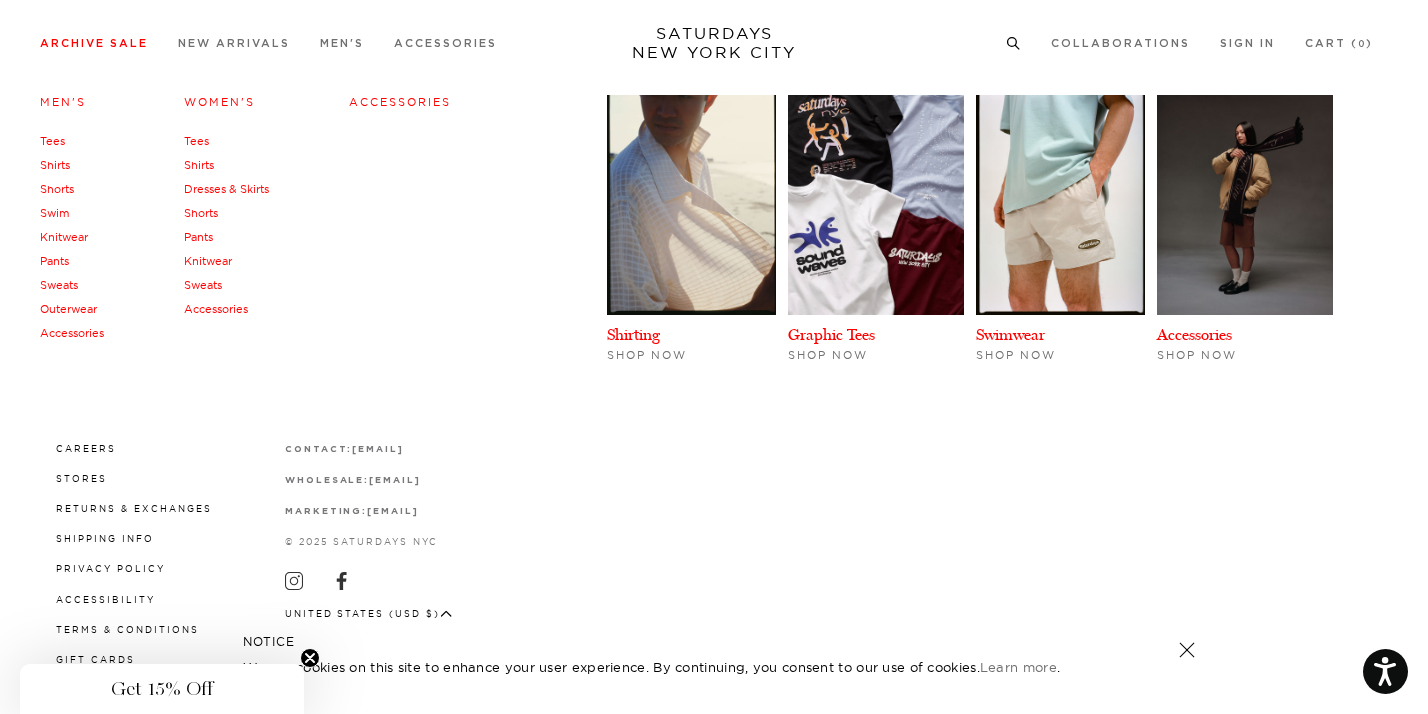 click on "Shirts" at bounding box center (55, 165) 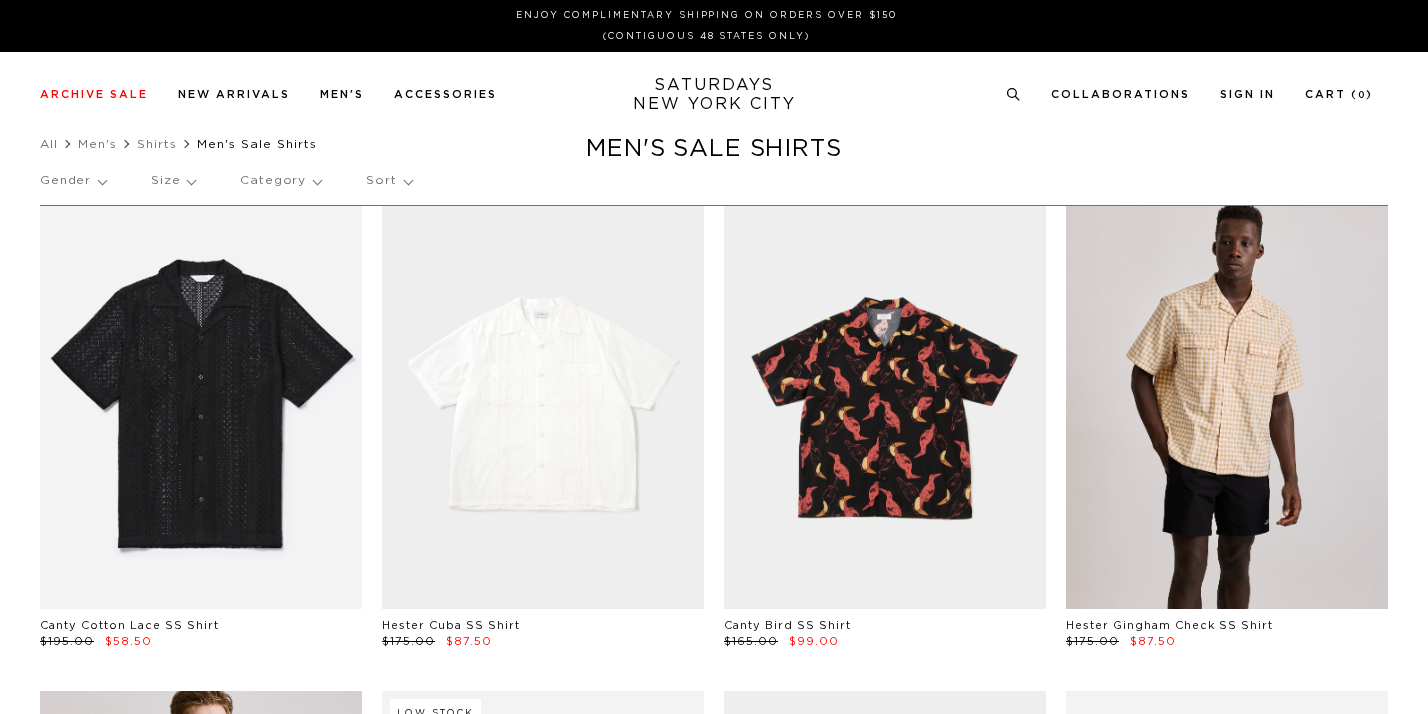 scroll, scrollTop: 0, scrollLeft: 0, axis: both 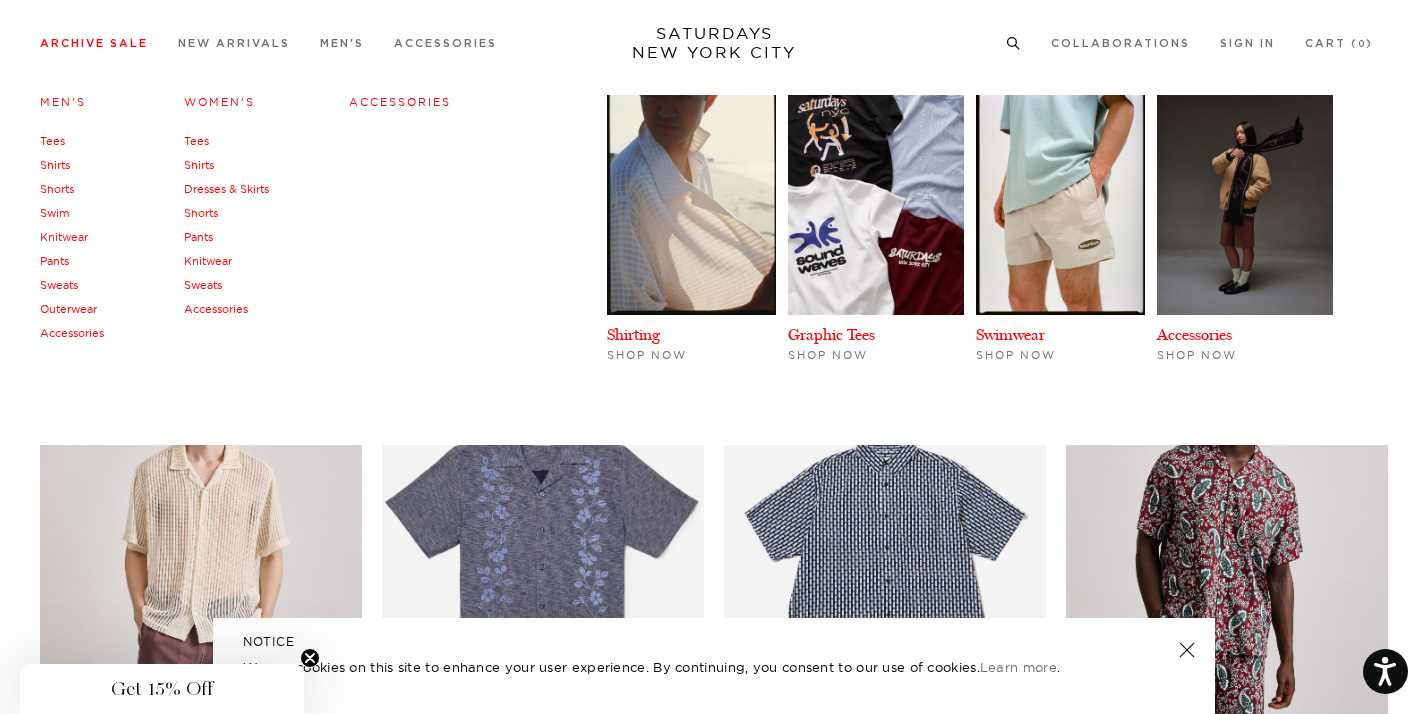 click on "Pants" at bounding box center [54, 261] 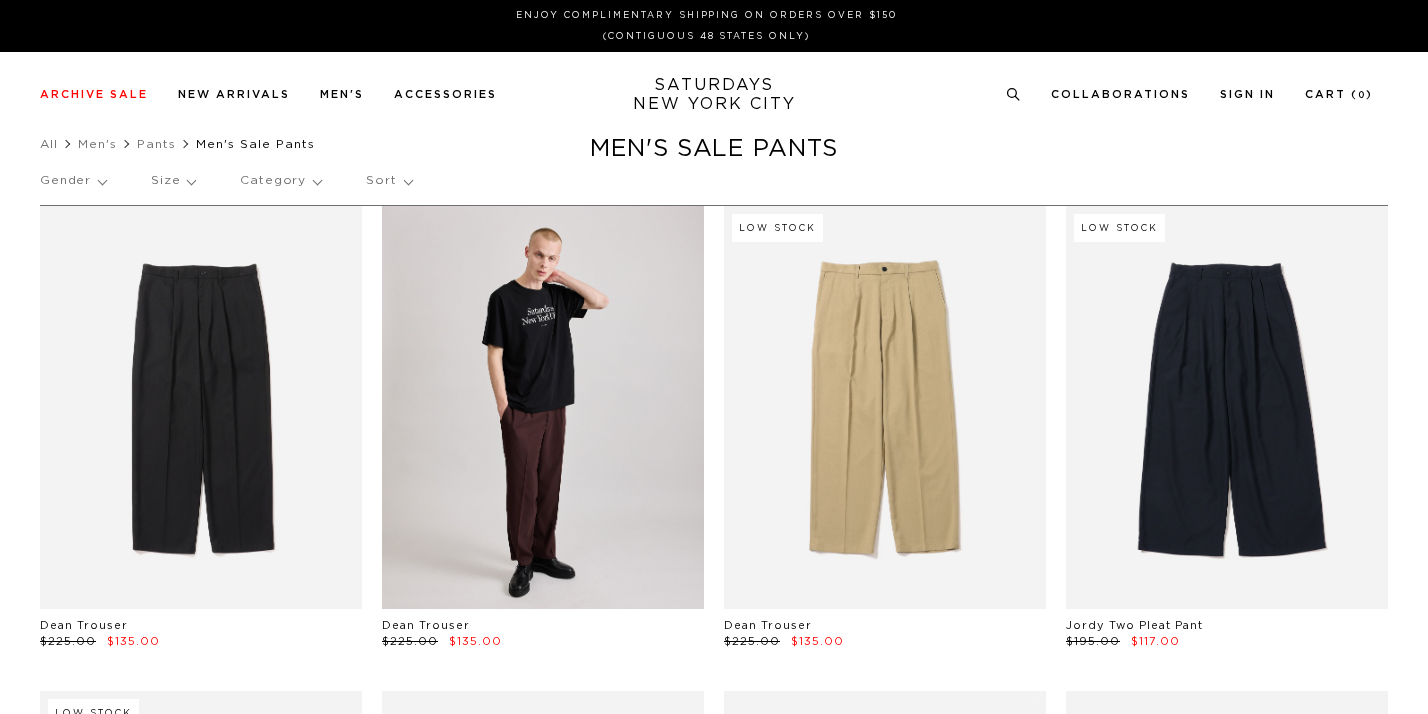 scroll, scrollTop: 0, scrollLeft: 0, axis: both 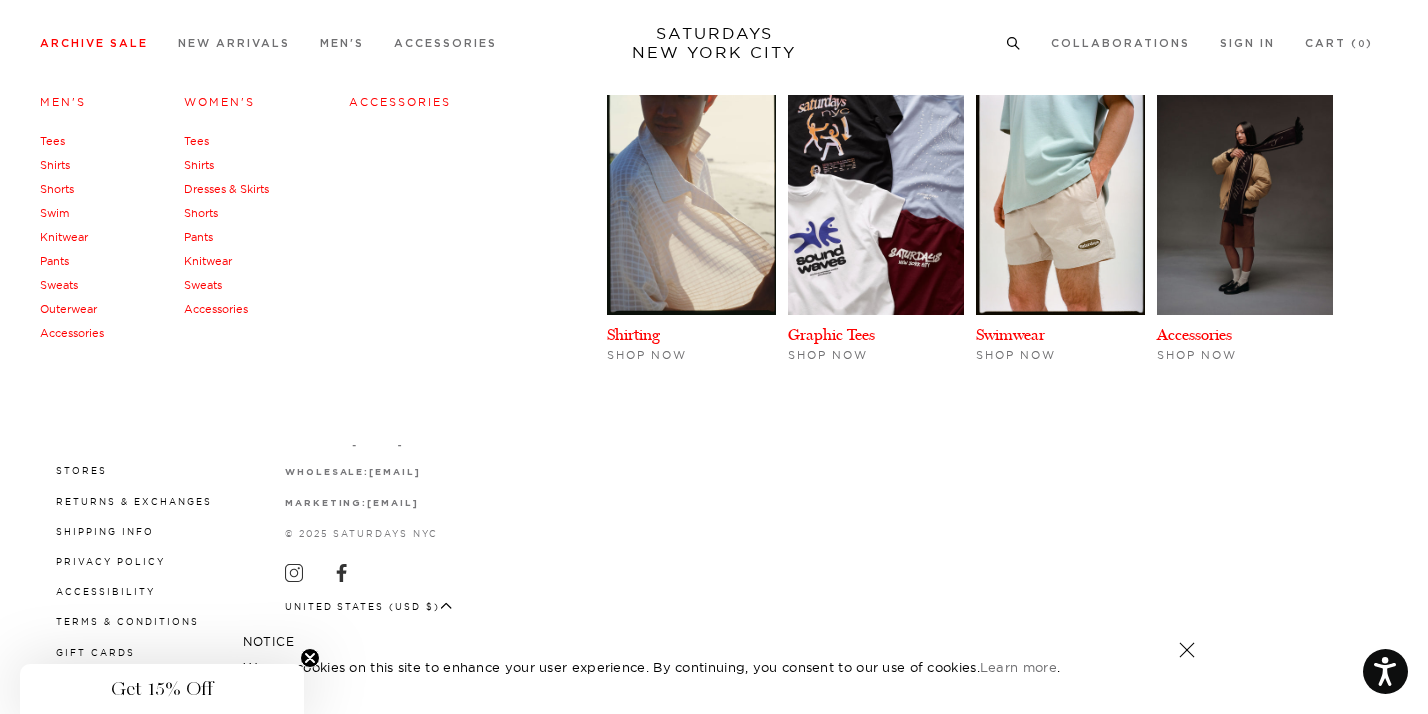 click on "Sweats" at bounding box center [59, 285] 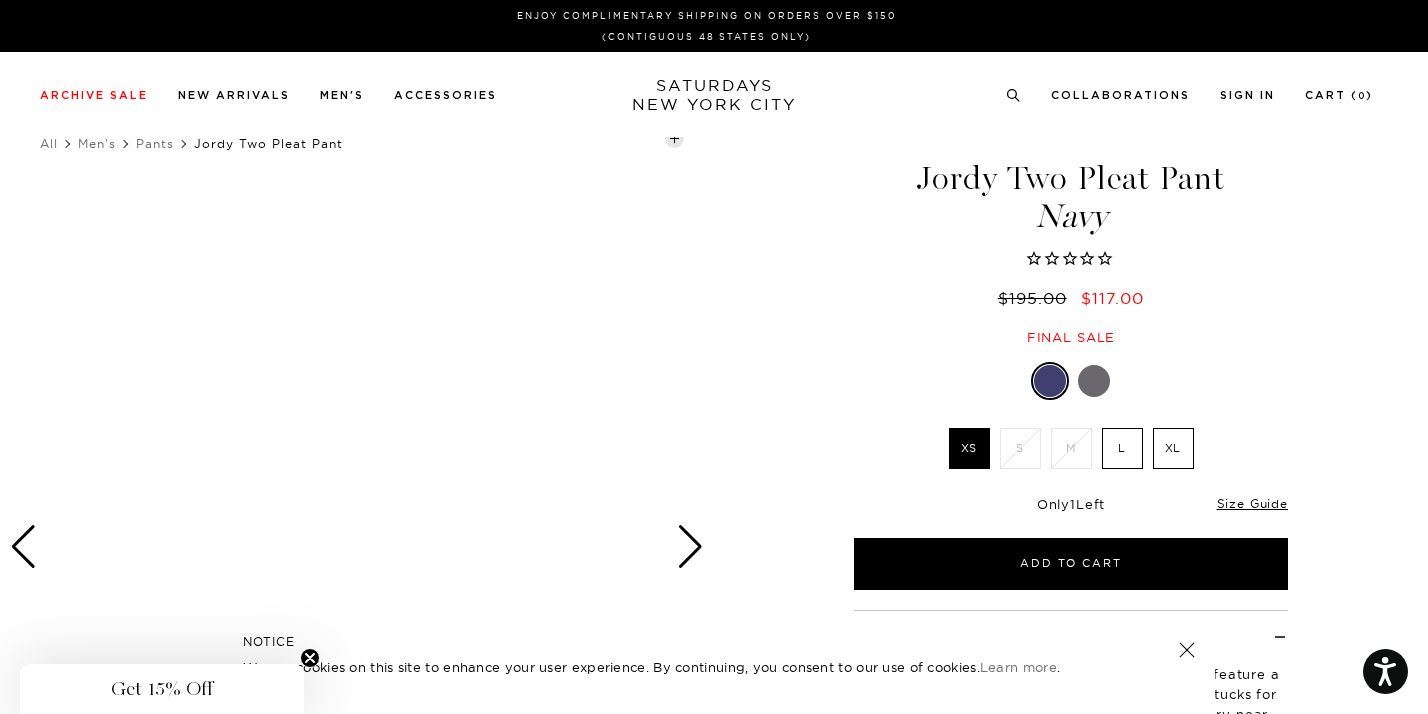 scroll, scrollTop: 0, scrollLeft: 0, axis: both 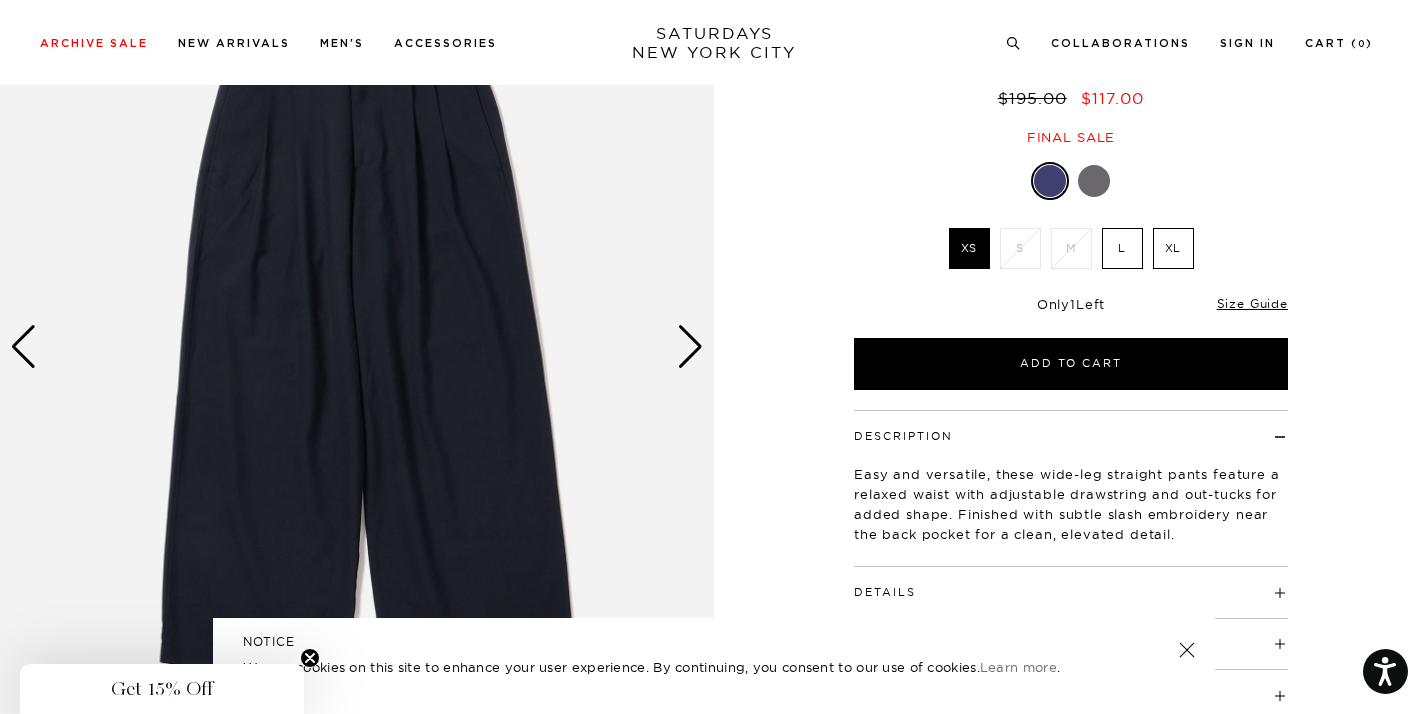 click at bounding box center (357, 347) 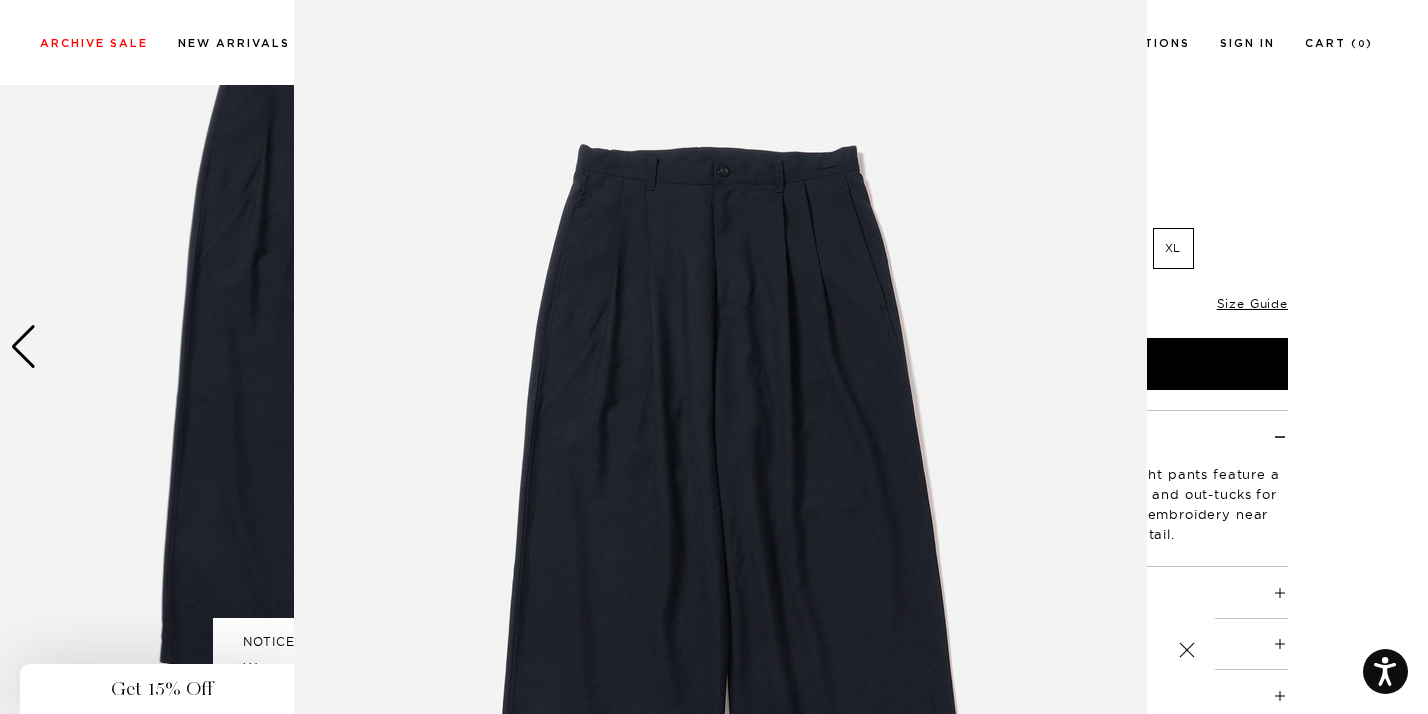 scroll, scrollTop: 149, scrollLeft: 0, axis: vertical 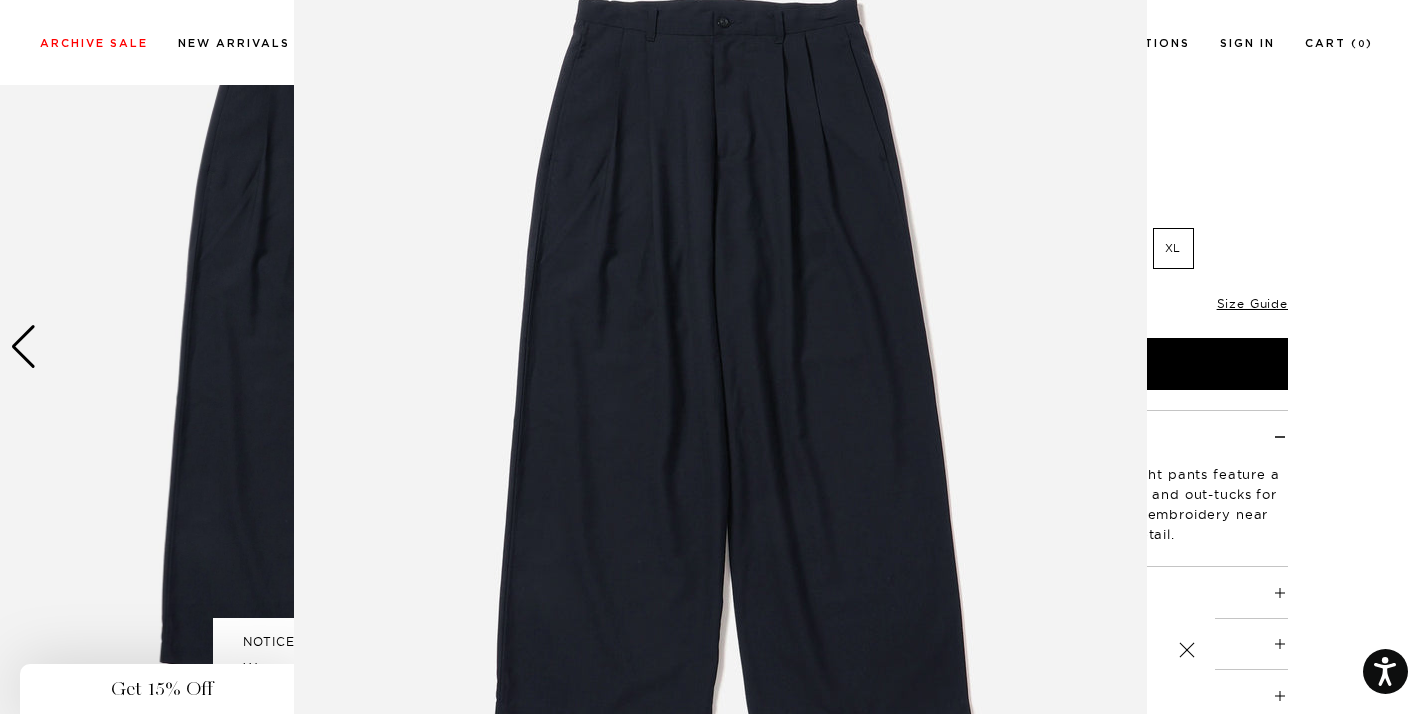 click at bounding box center (720, 363) 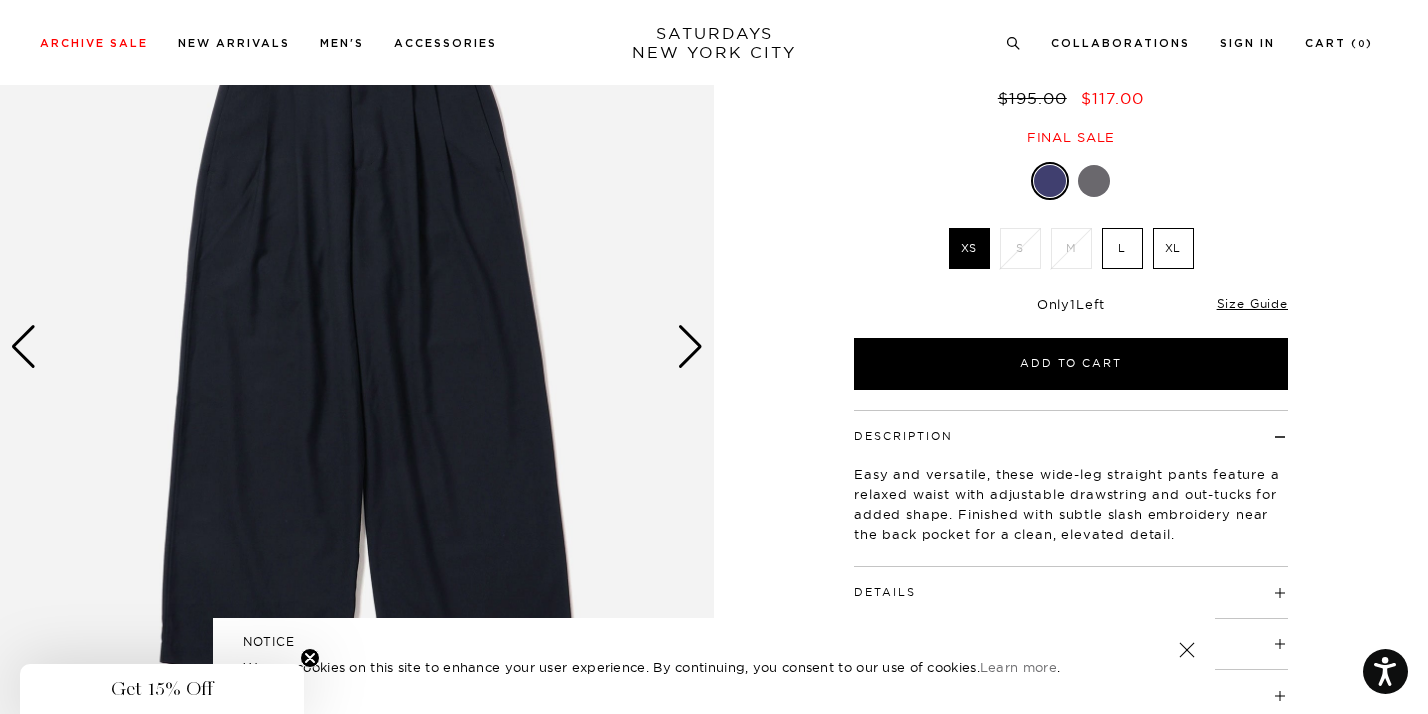 click at bounding box center (690, 347) 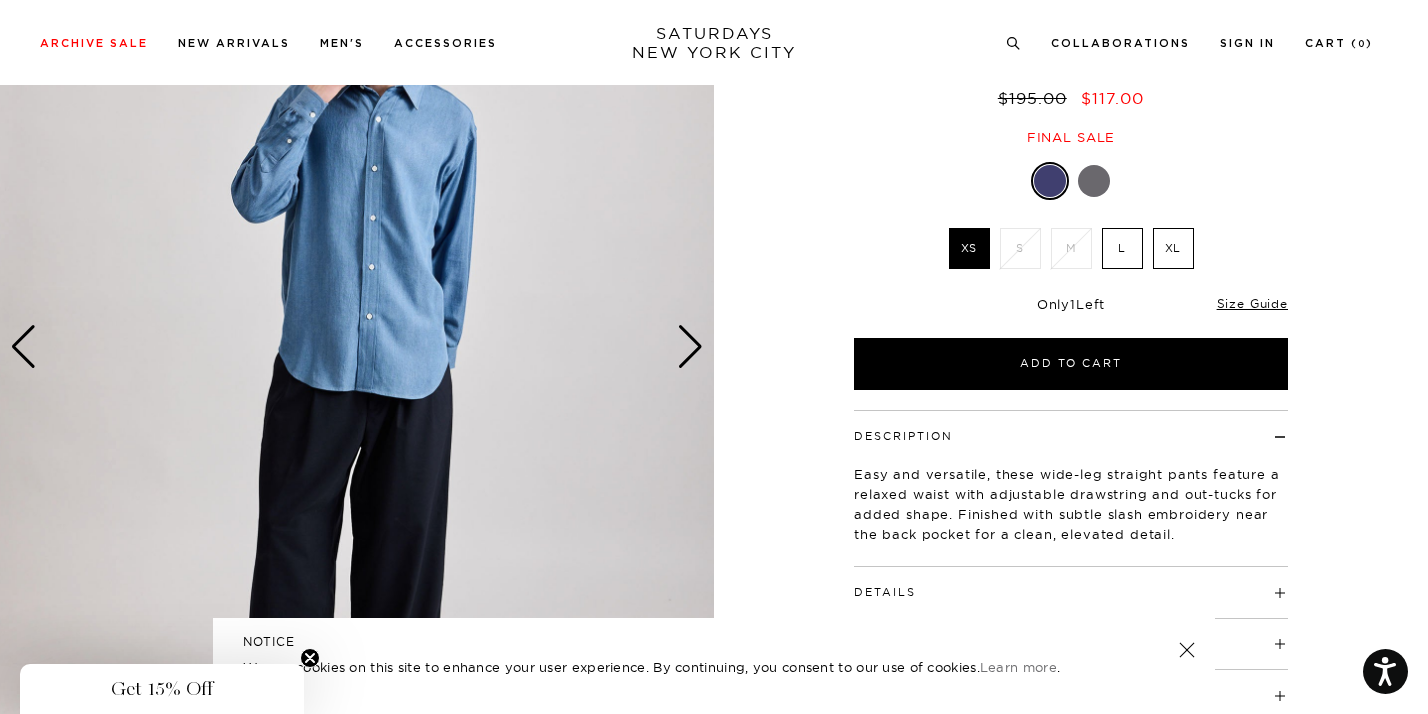 click at bounding box center (690, 347) 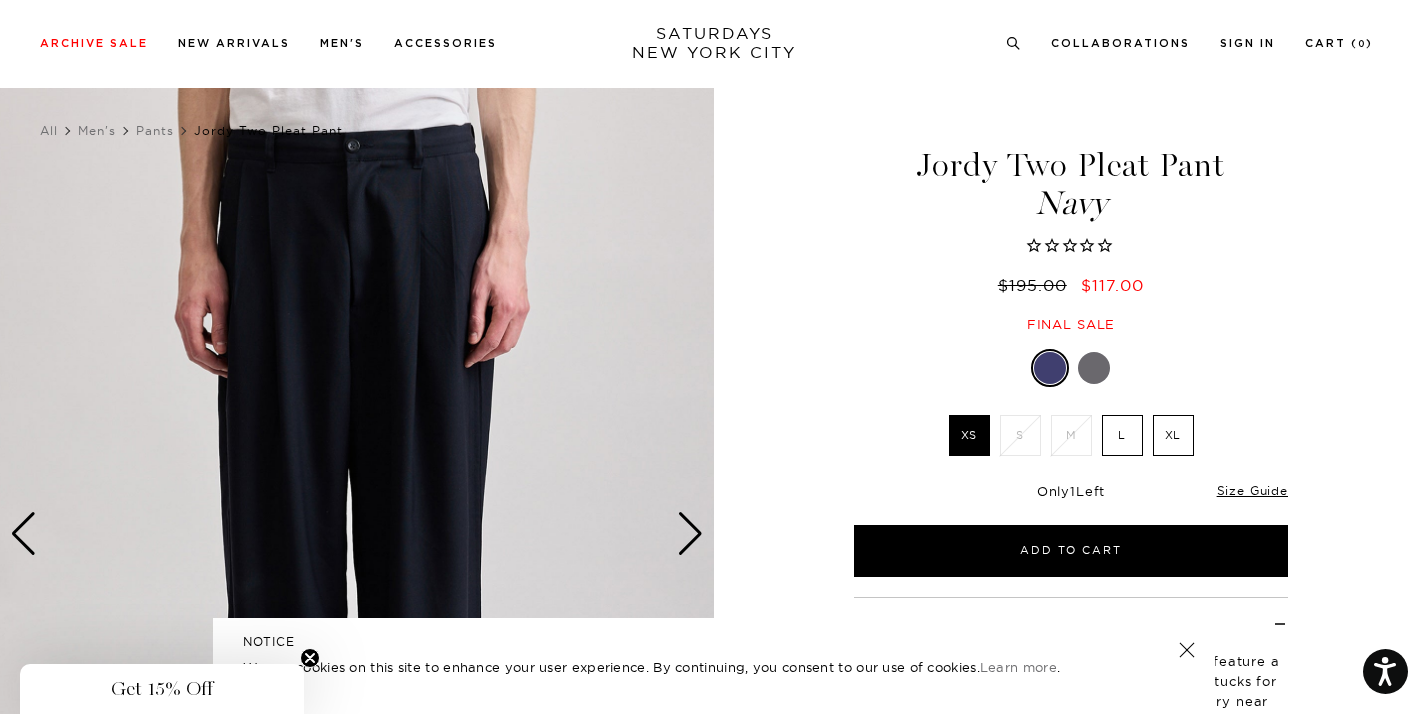 scroll, scrollTop: 0, scrollLeft: 0, axis: both 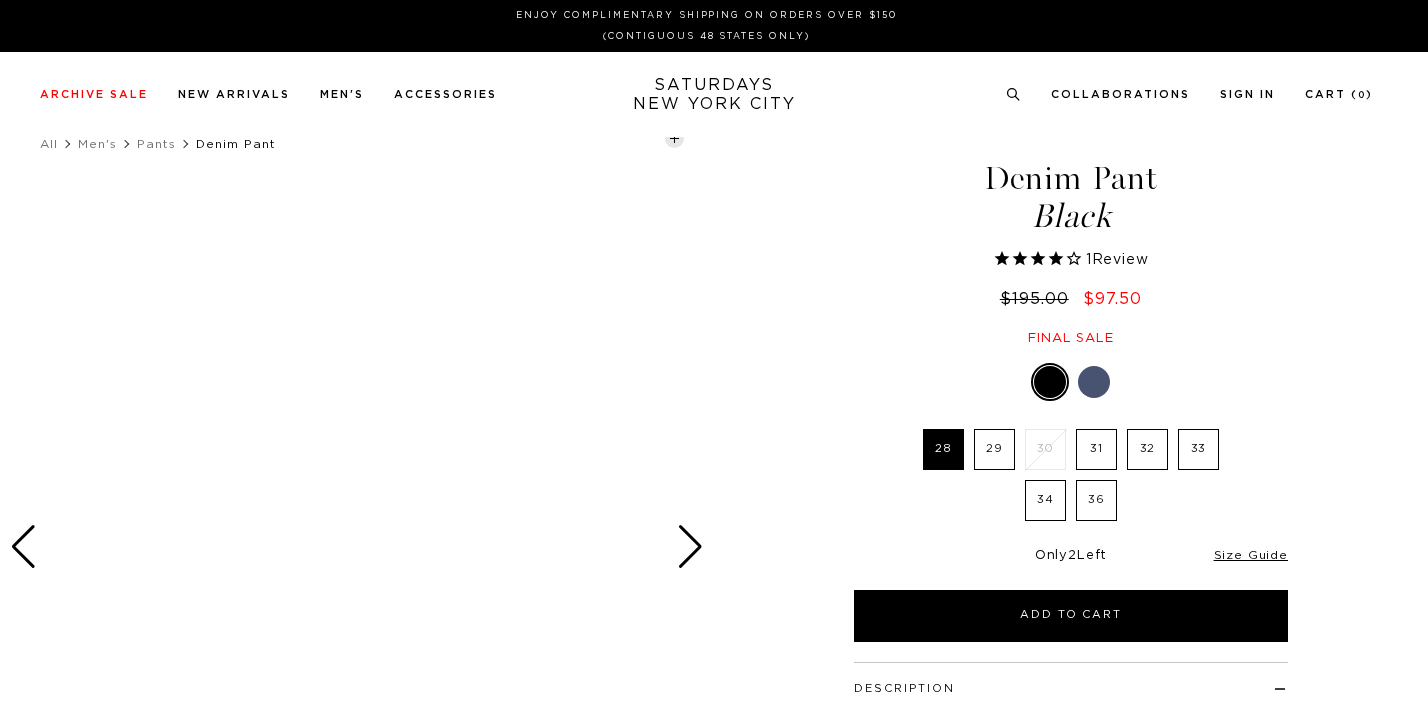 select on "recent" 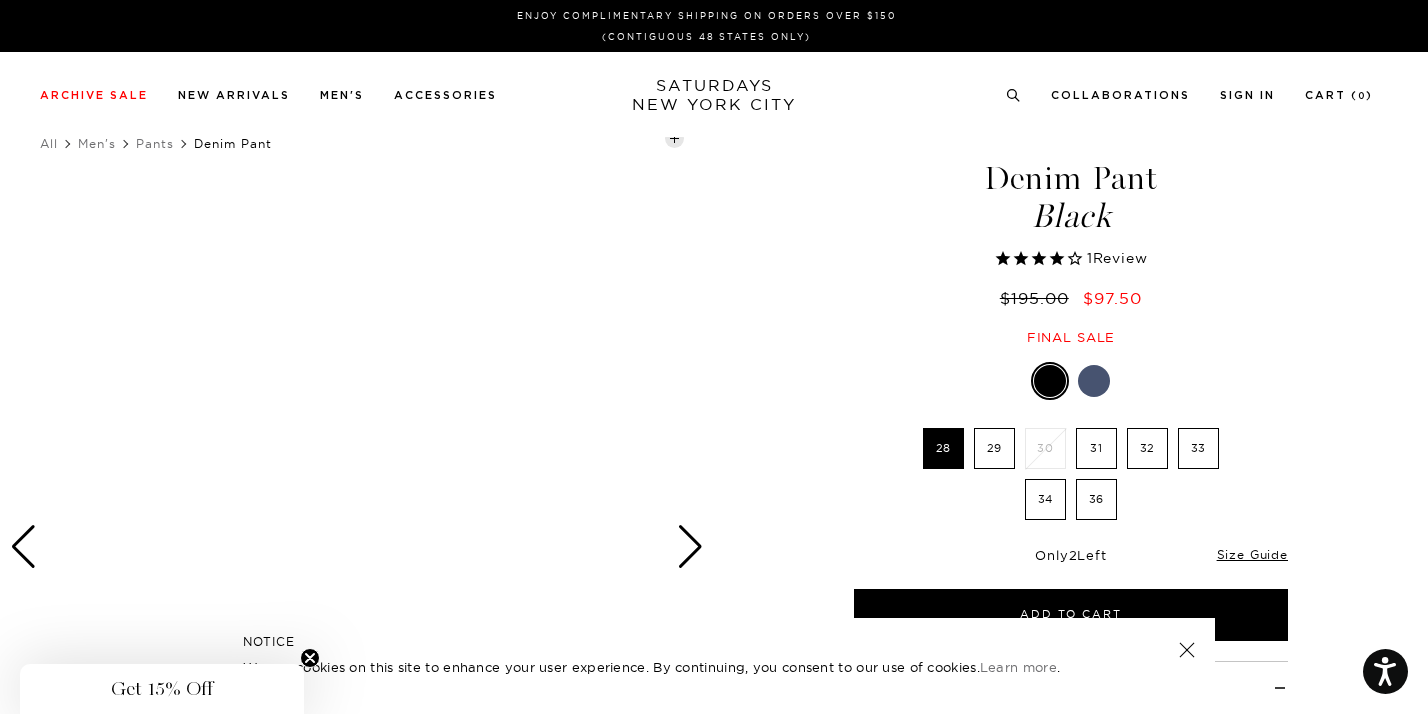 scroll, scrollTop: 0, scrollLeft: 0, axis: both 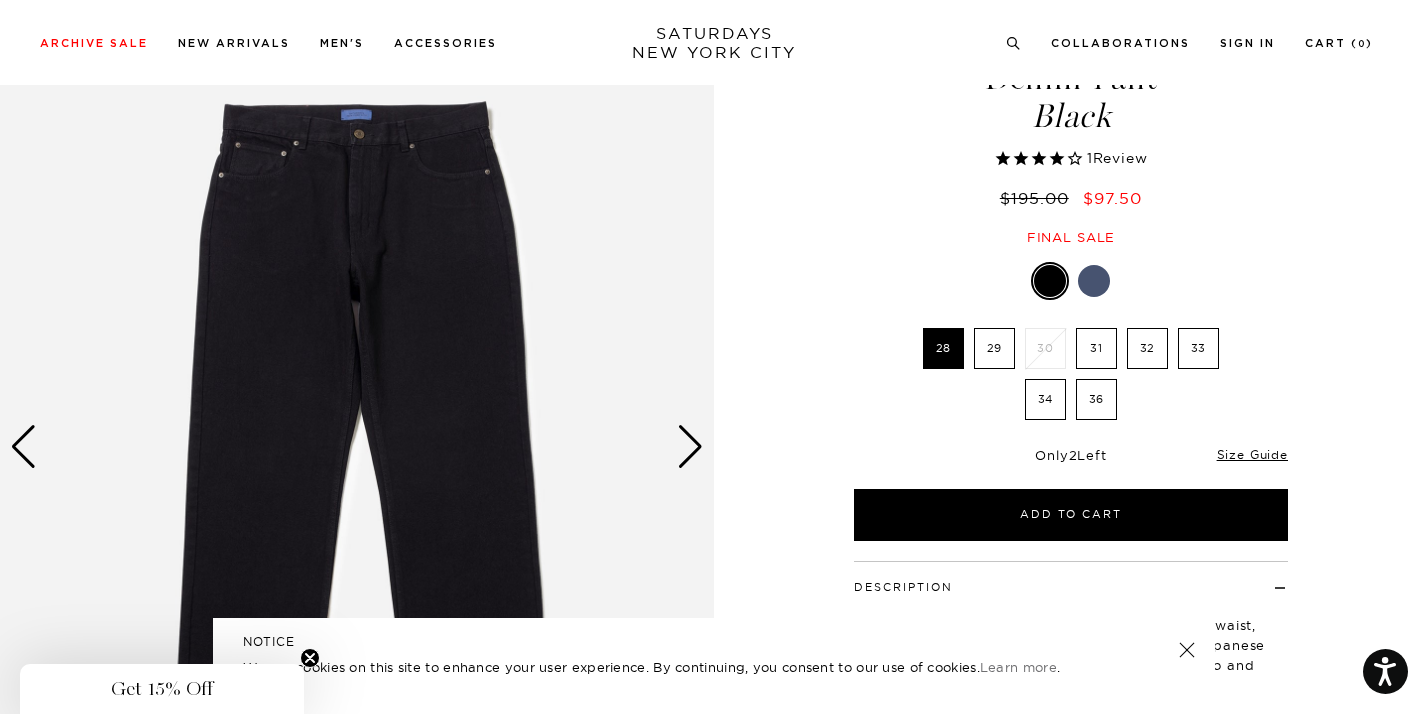 click on "31" at bounding box center (1096, 348) 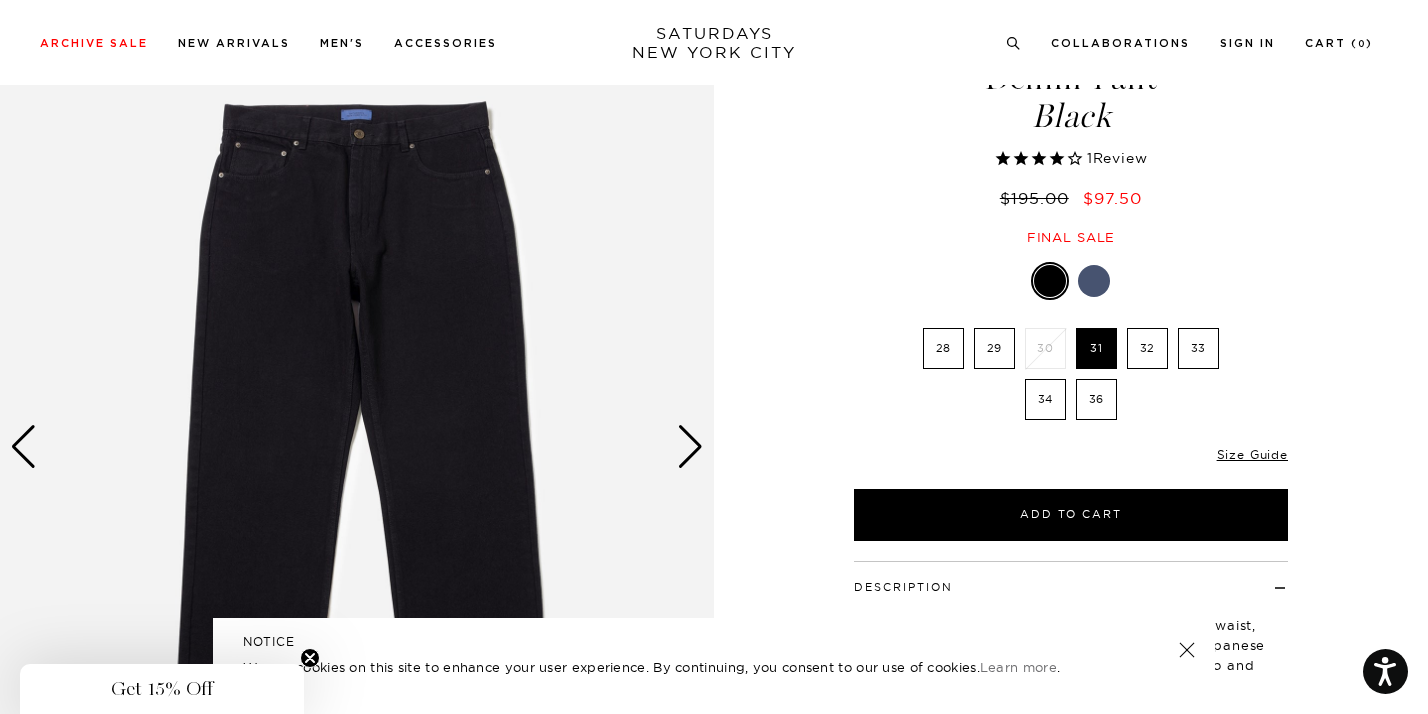 click at bounding box center [690, 447] 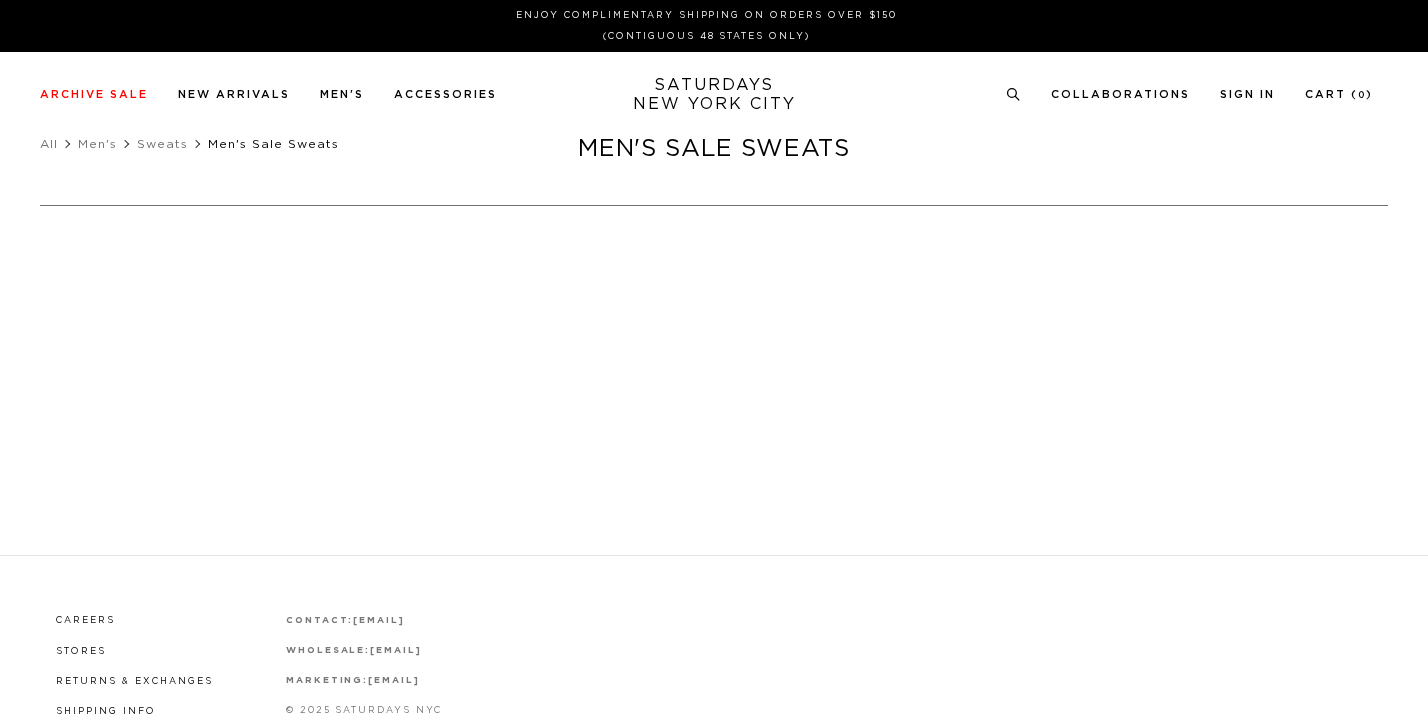 scroll, scrollTop: 0, scrollLeft: 0, axis: both 